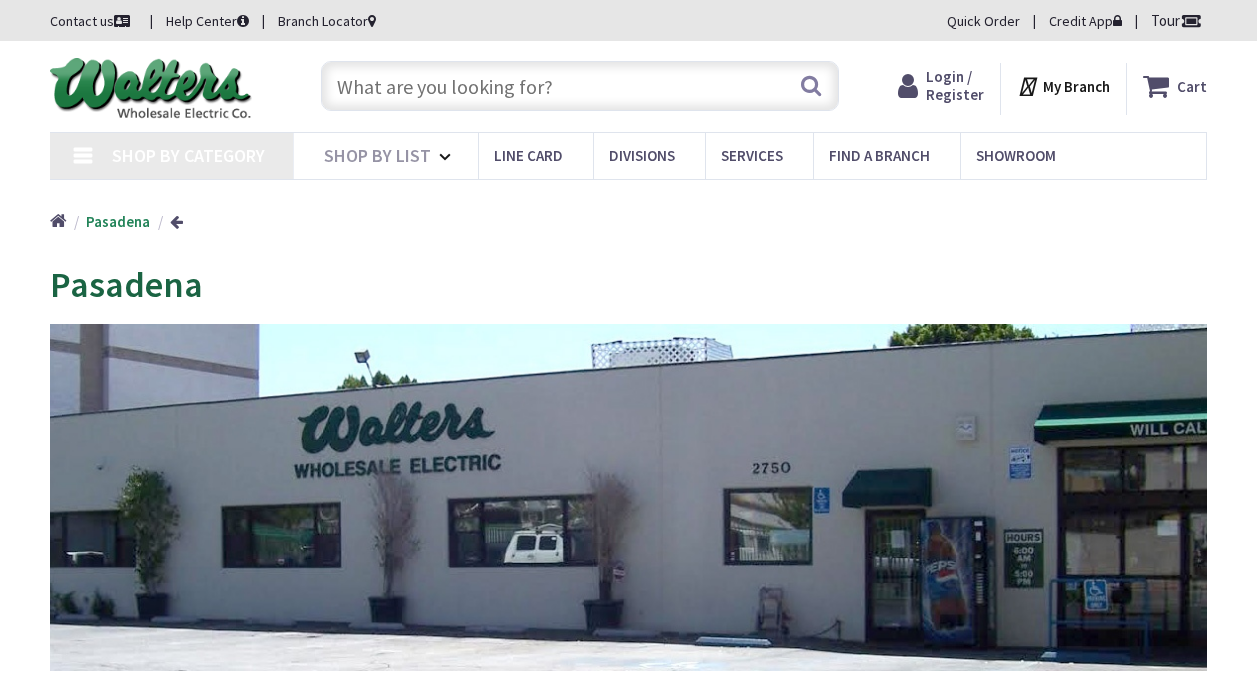 scroll, scrollTop: 0, scrollLeft: 0, axis: both 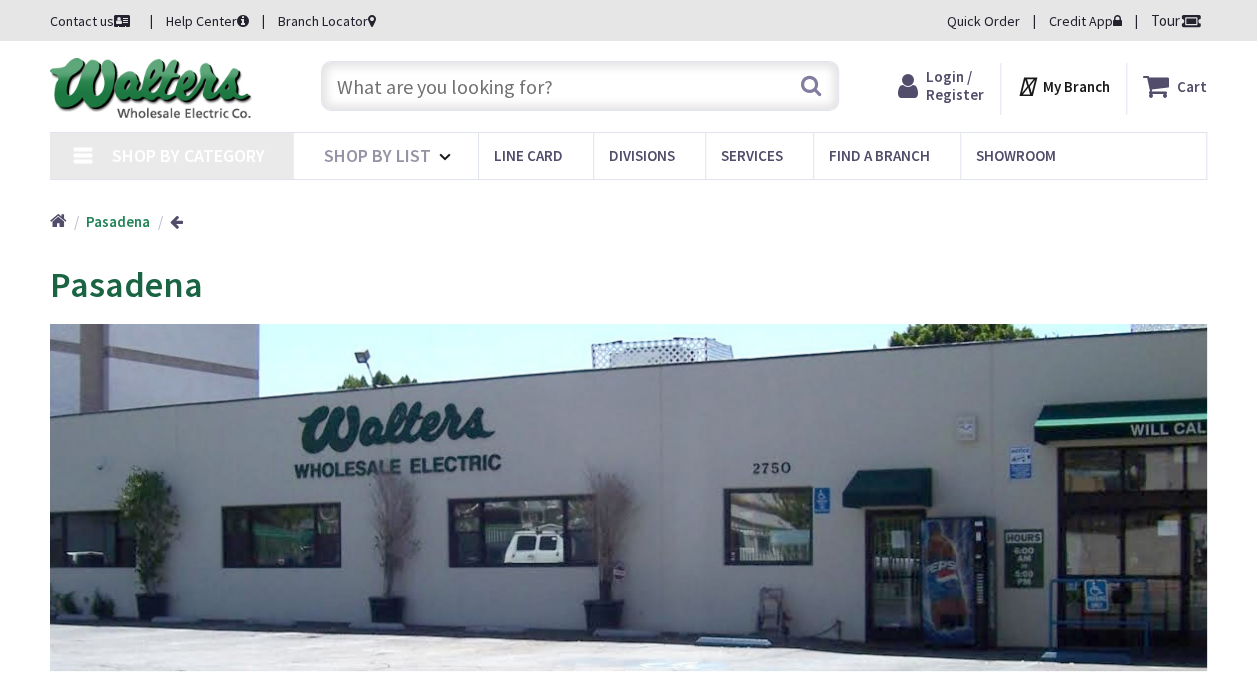 type on "[STREET], [CITY], [STATE] [ZIP], USA" 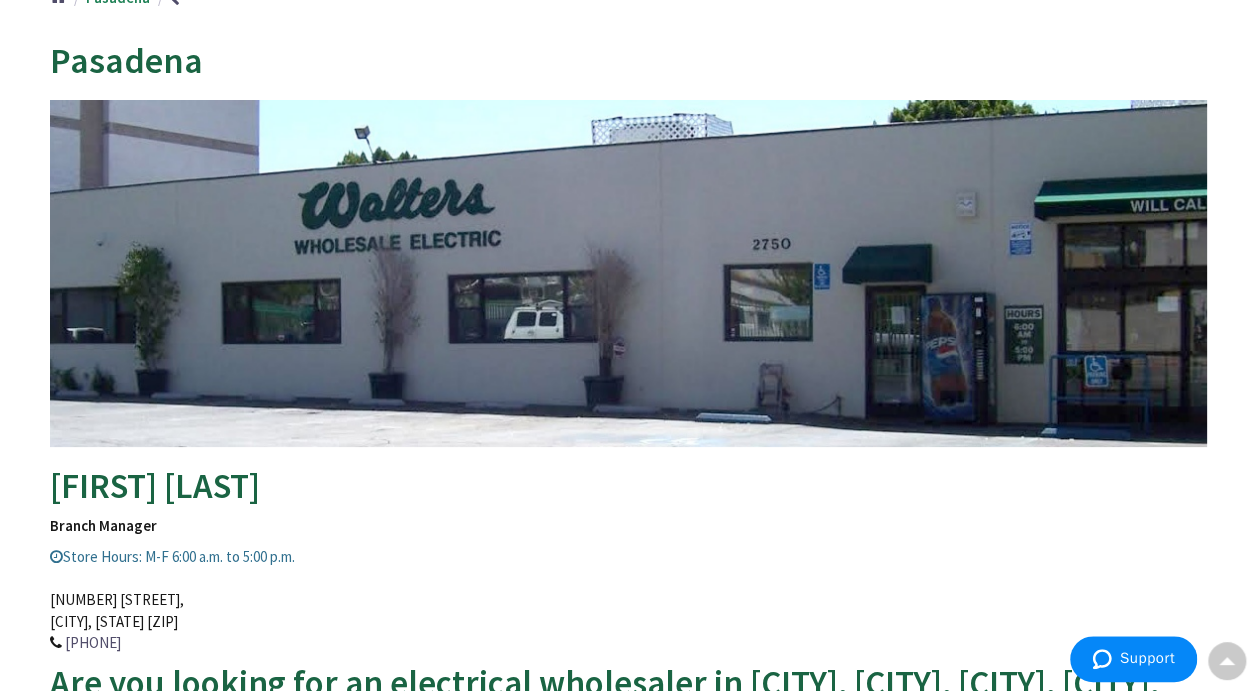 scroll, scrollTop: 0, scrollLeft: 0, axis: both 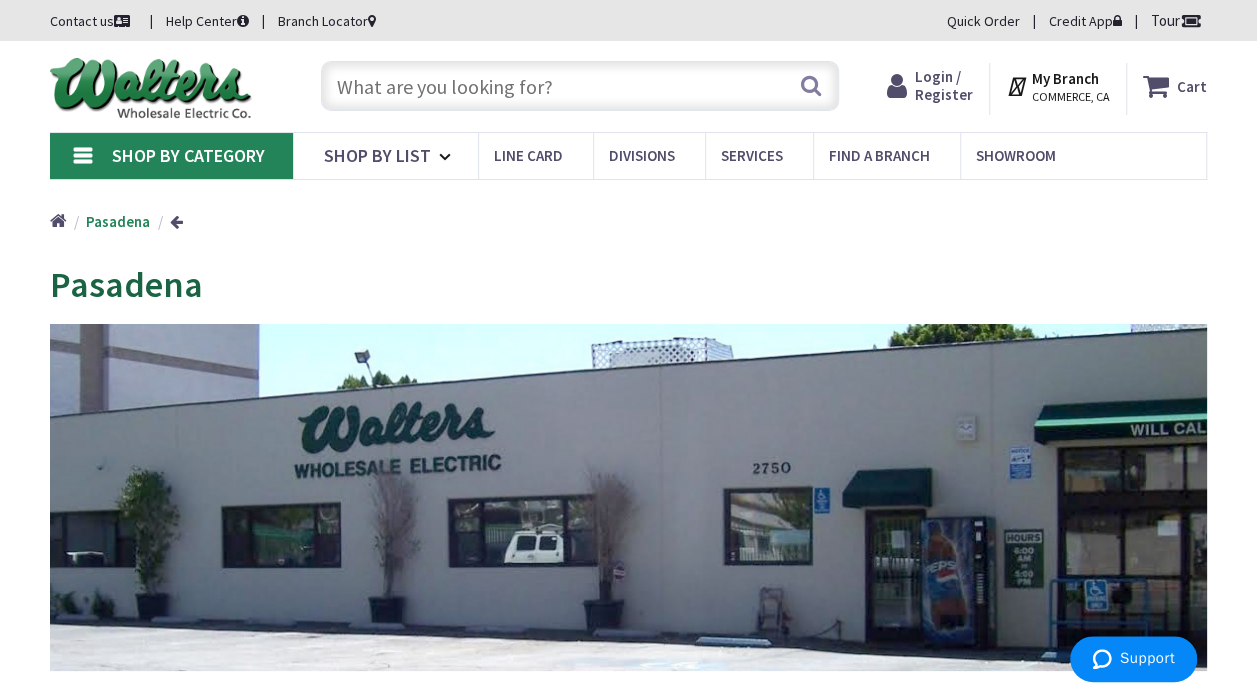 click at bounding box center [580, 86] 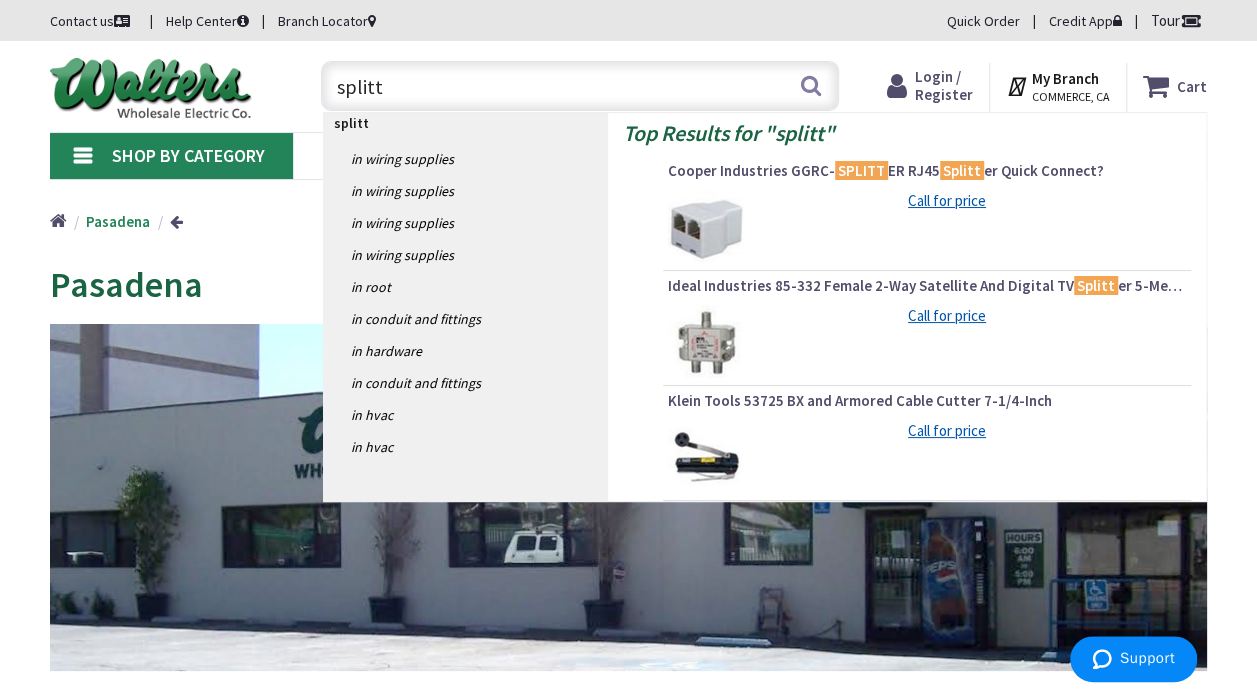 type on "splitt" 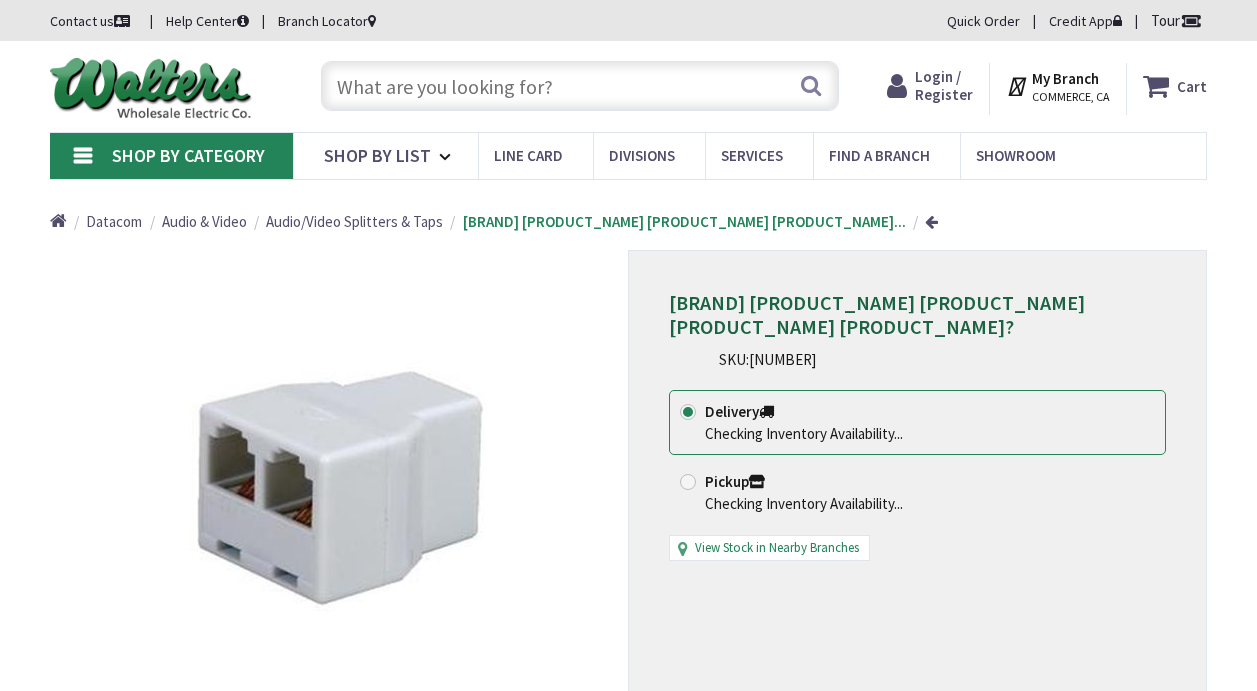 scroll, scrollTop: 0, scrollLeft: 0, axis: both 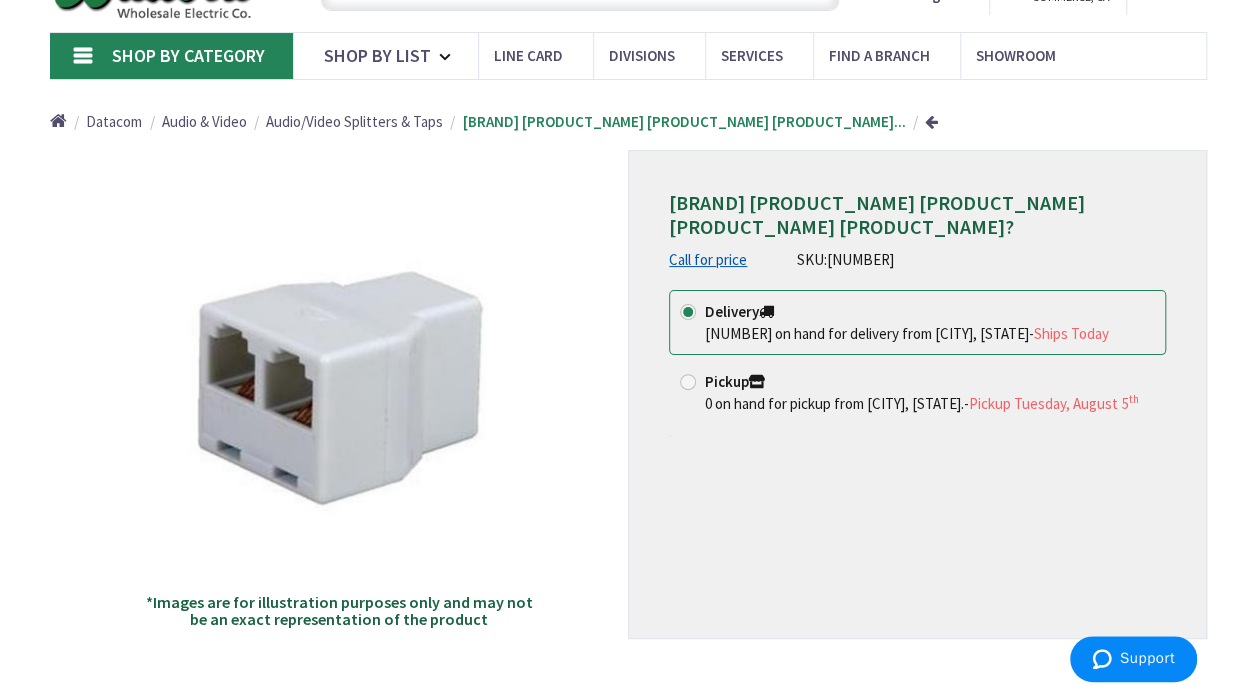 click at bounding box center [688, 382] 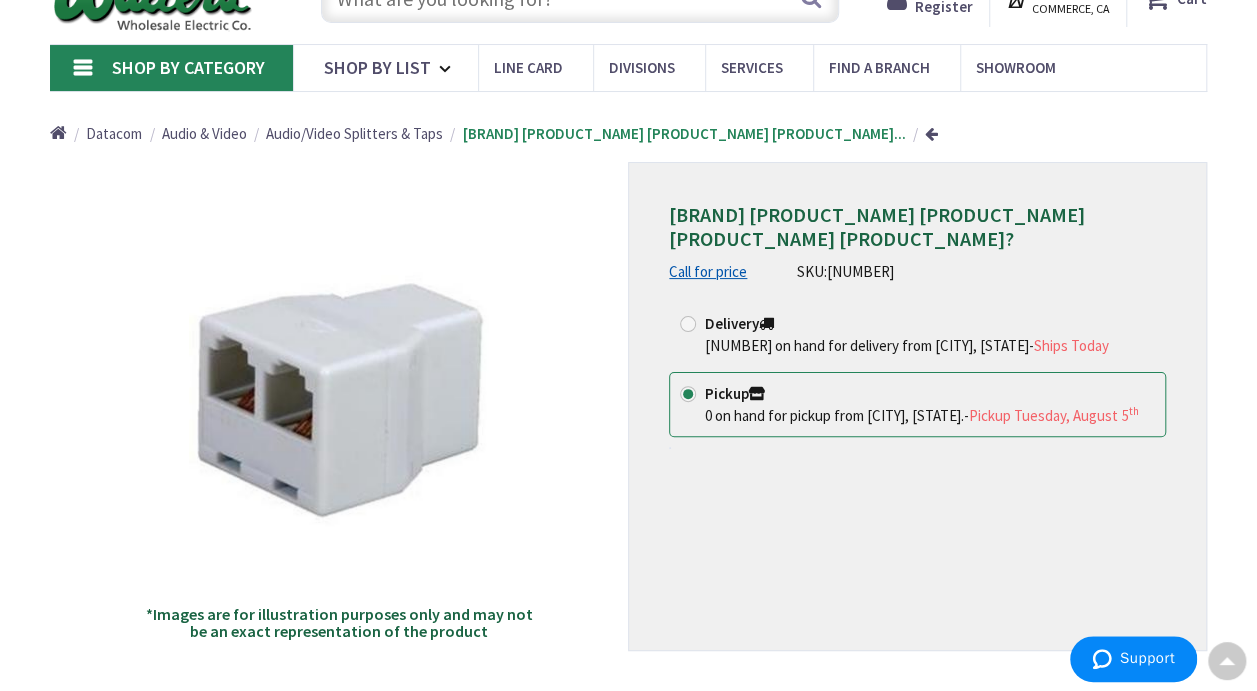 scroll, scrollTop: 0, scrollLeft: 0, axis: both 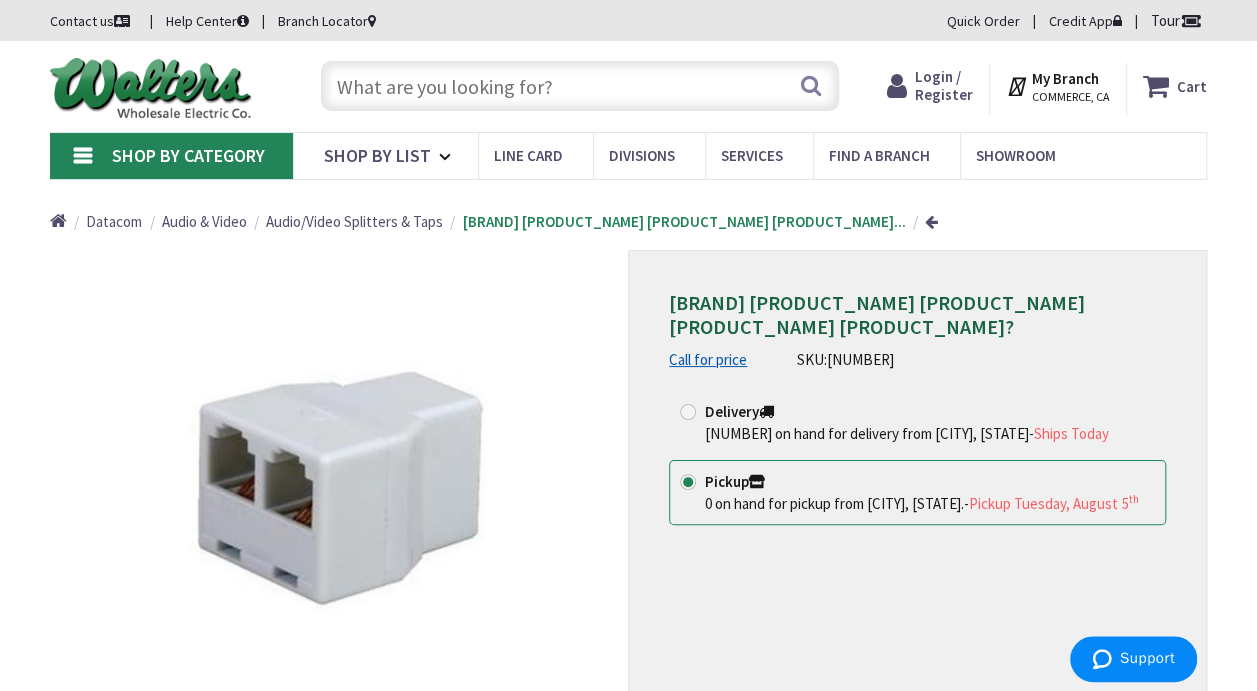 click on "My Branch" at bounding box center (1065, 78) 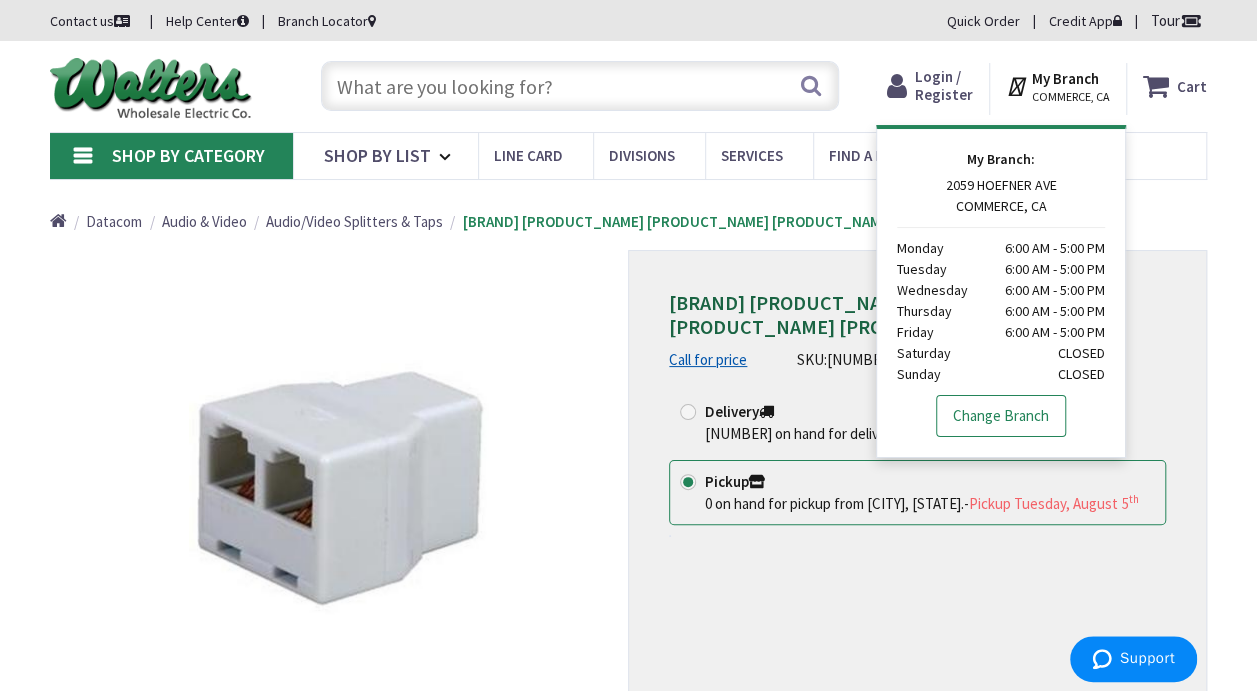 click on "Change Branch" at bounding box center (1001, 416) 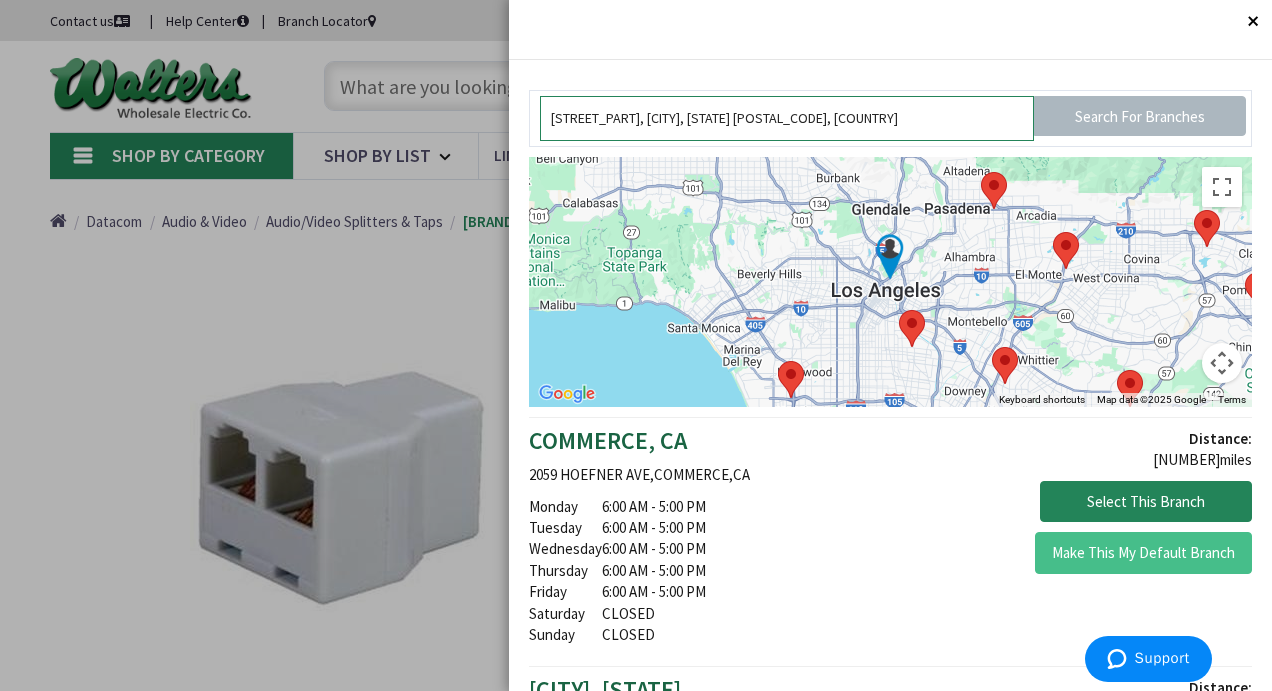 drag, startPoint x: 796, startPoint y: 140, endPoint x: 498, endPoint y: 147, distance: 298.0822 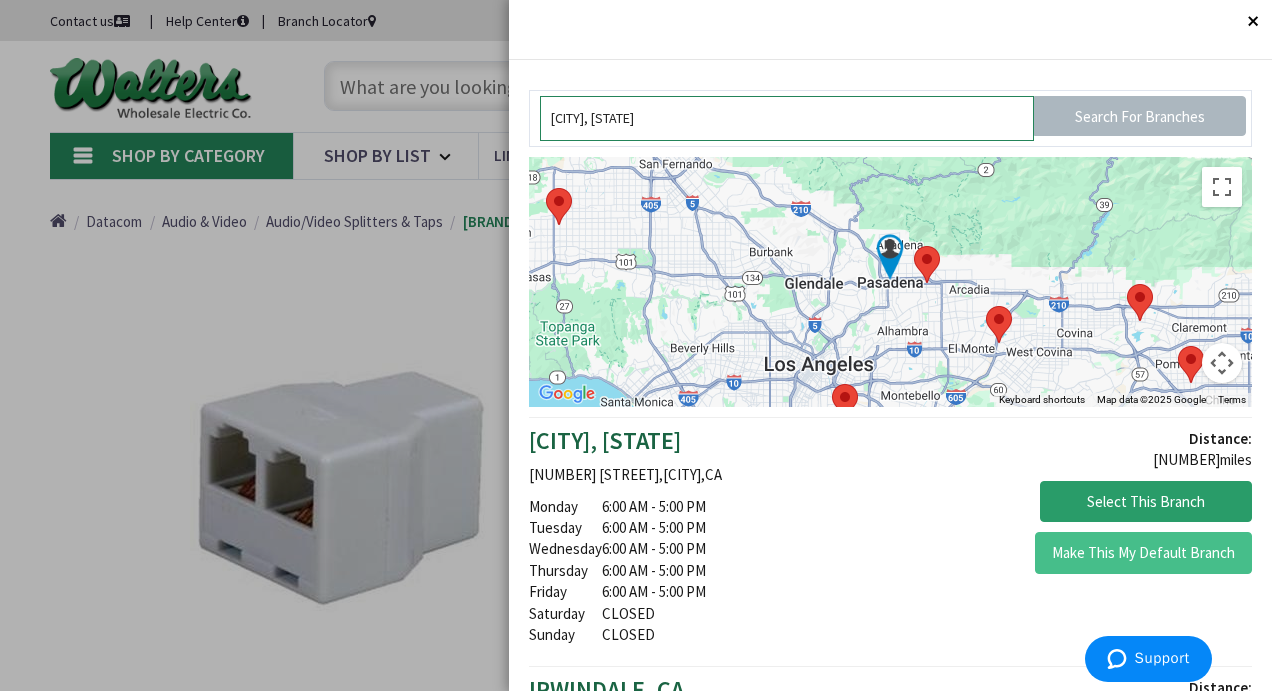 type on "pasadena, ca" 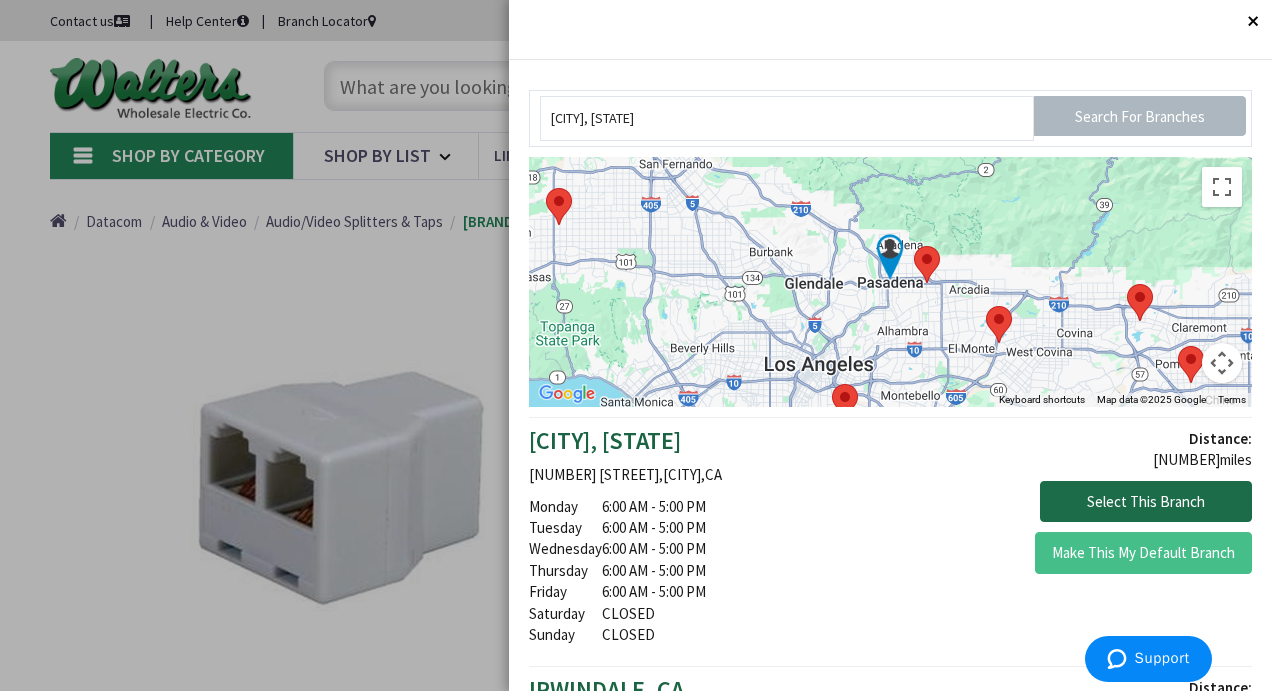 click on "Select This Branch" at bounding box center (1146, 502) 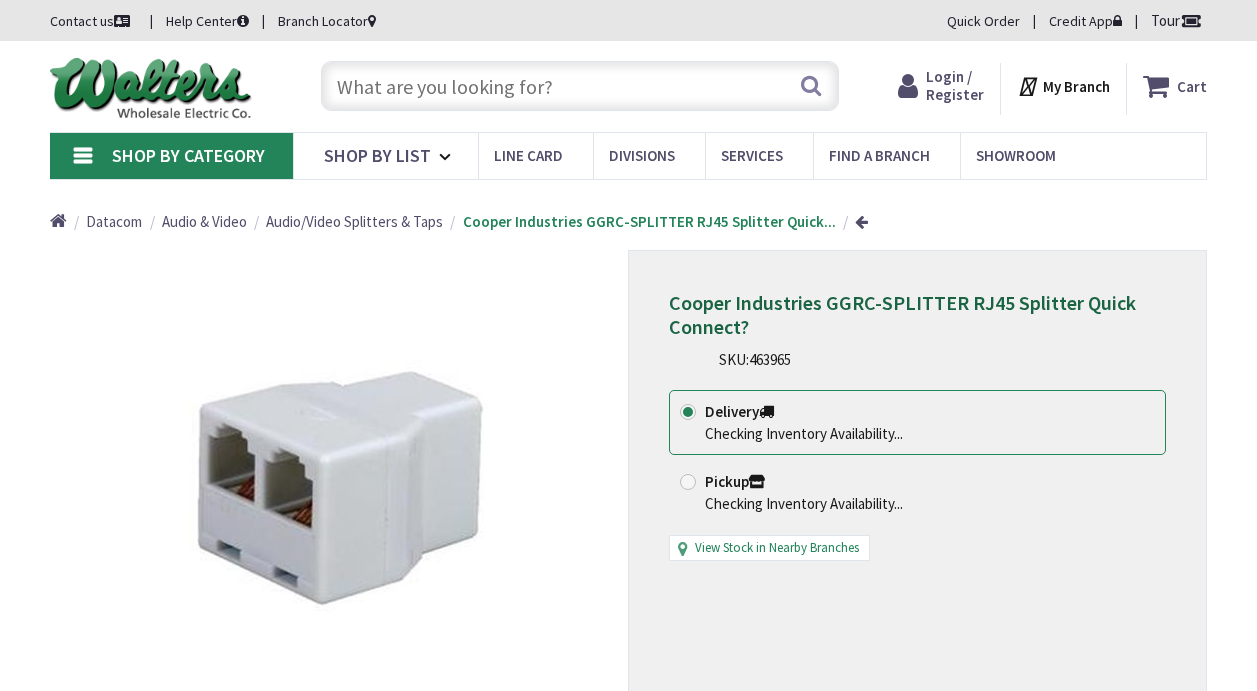 scroll, scrollTop: 0, scrollLeft: 0, axis: both 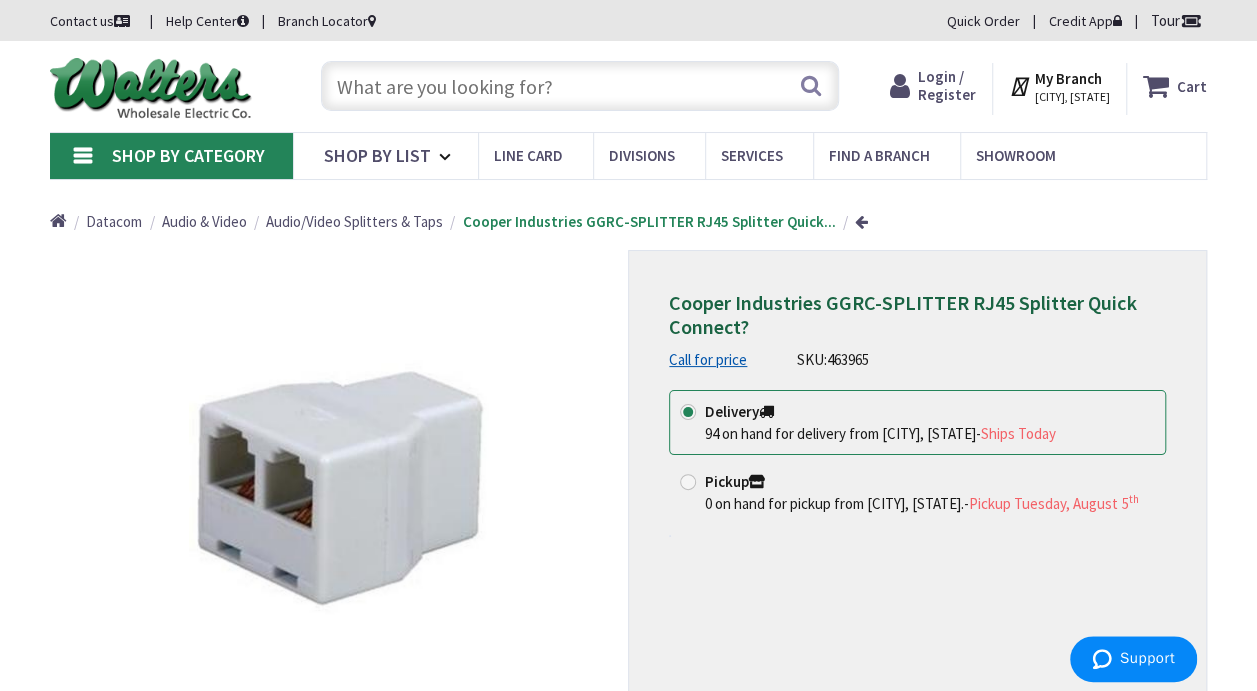 click on "[CITY], [STATE]" at bounding box center [1072, 97] 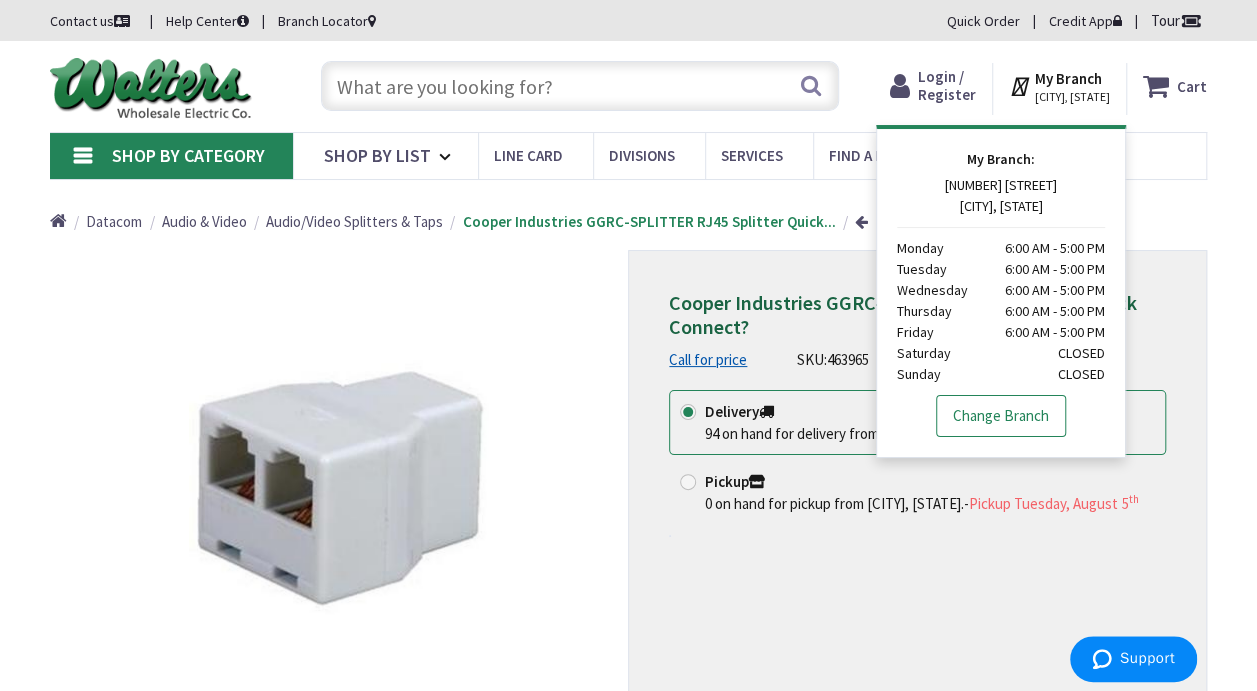 click on "Change Branch" at bounding box center [1001, 416] 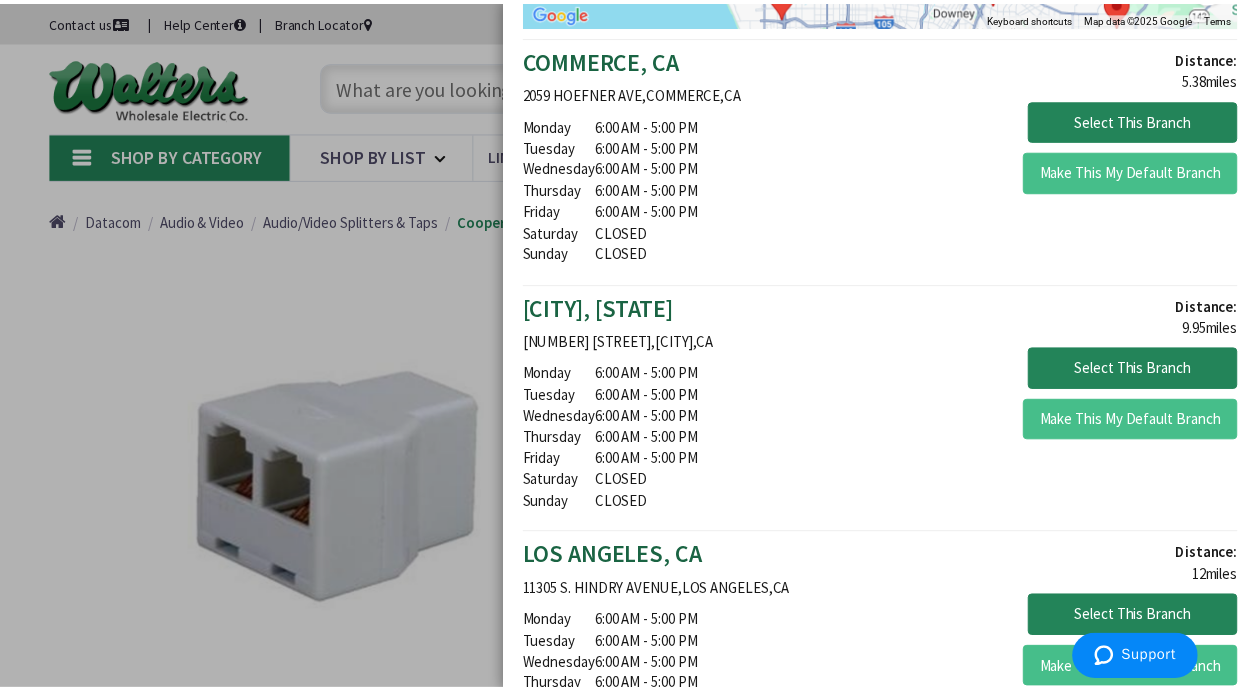 scroll, scrollTop: 507, scrollLeft: 0, axis: vertical 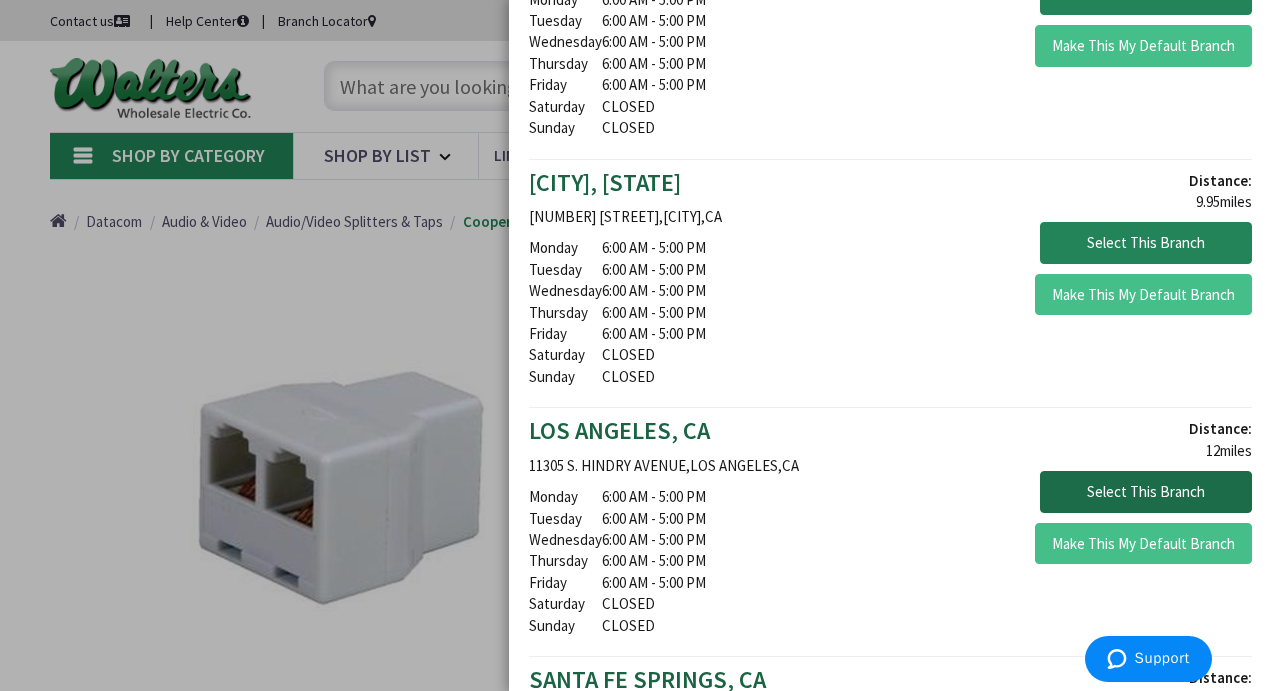 click on "Select This Branch" at bounding box center (1146, 492) 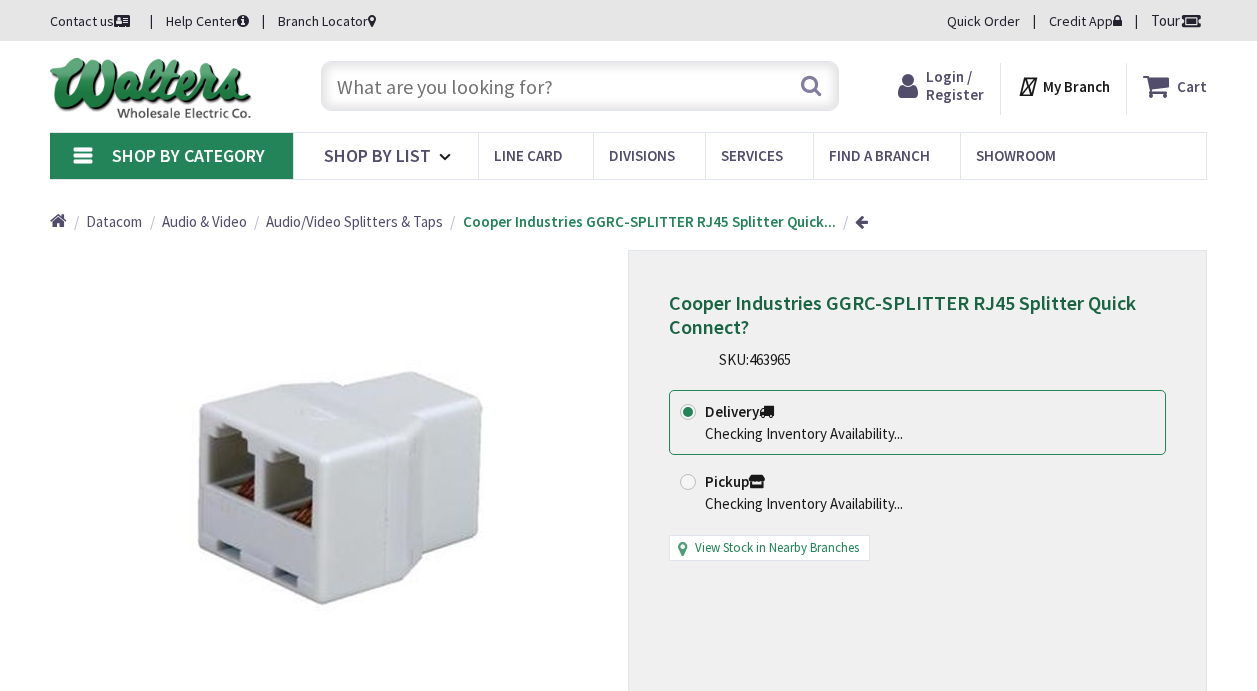 scroll, scrollTop: 0, scrollLeft: 0, axis: both 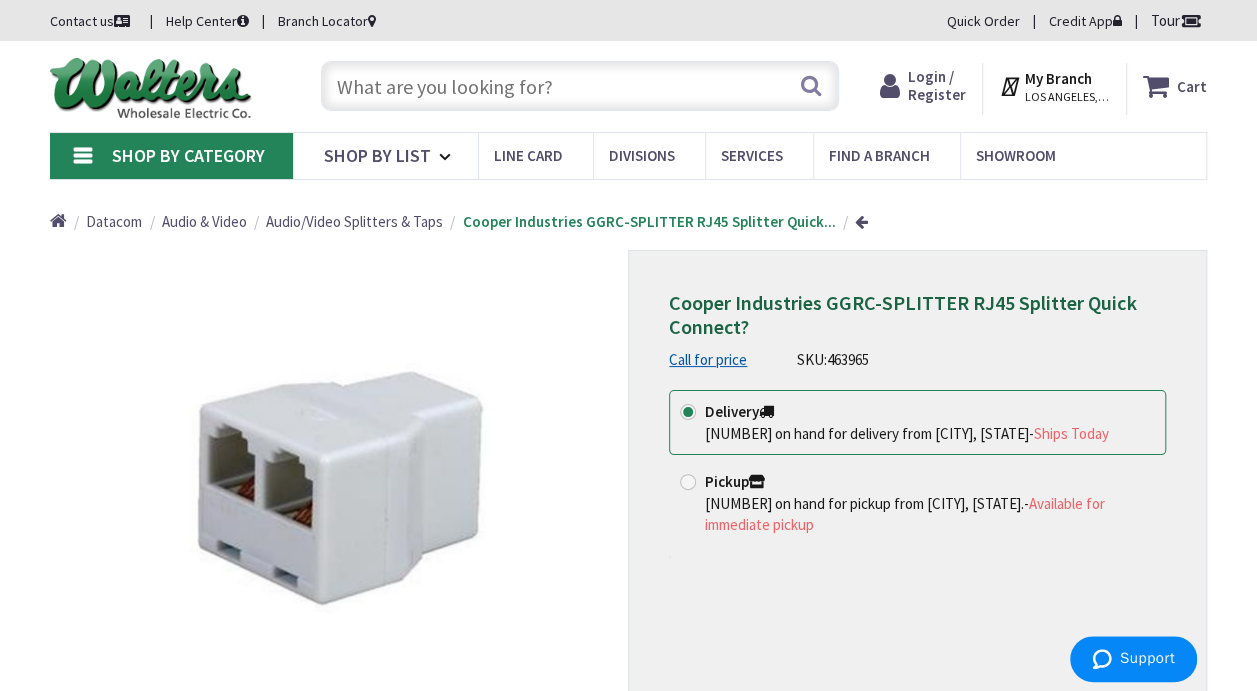 click at bounding box center (688, 482) 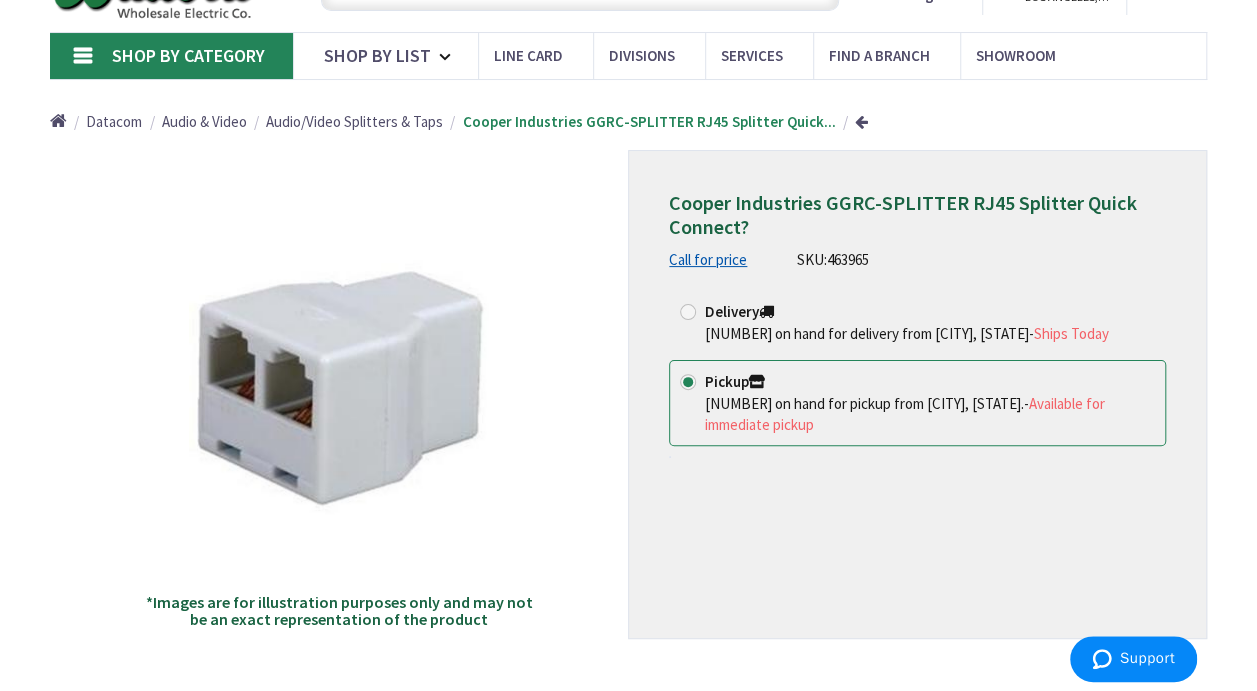 scroll, scrollTop: 0, scrollLeft: 0, axis: both 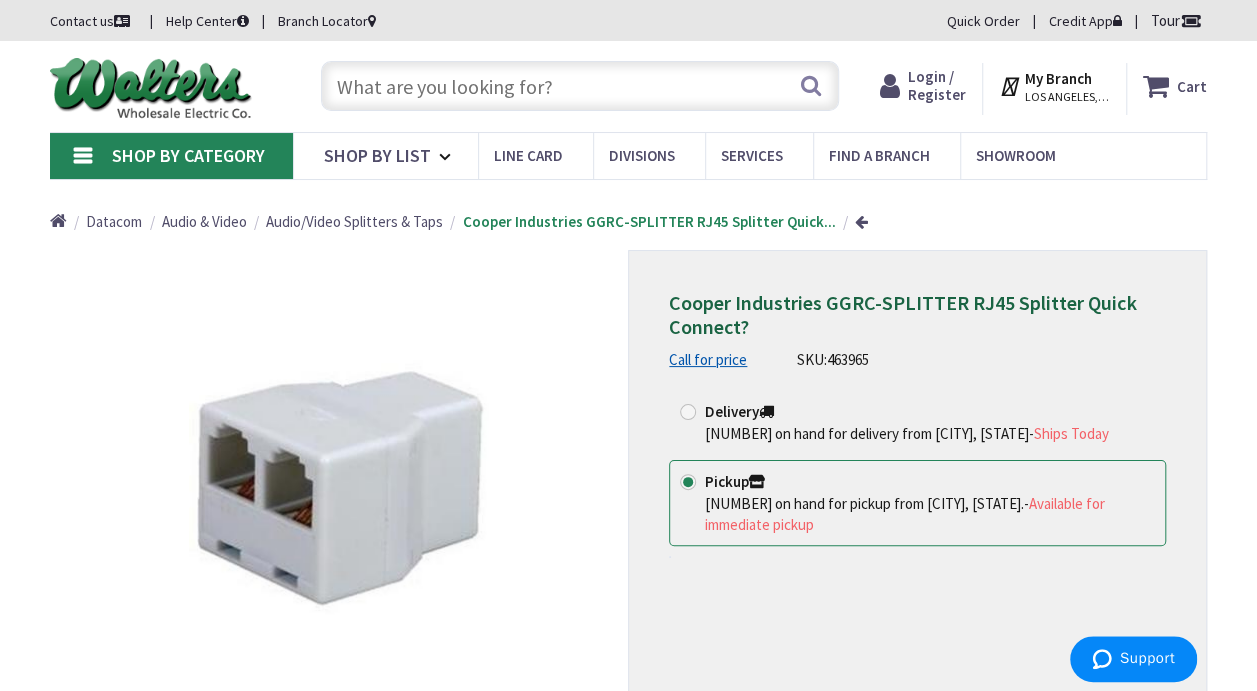 click on "Available for immediate pickup" at bounding box center (905, 514) 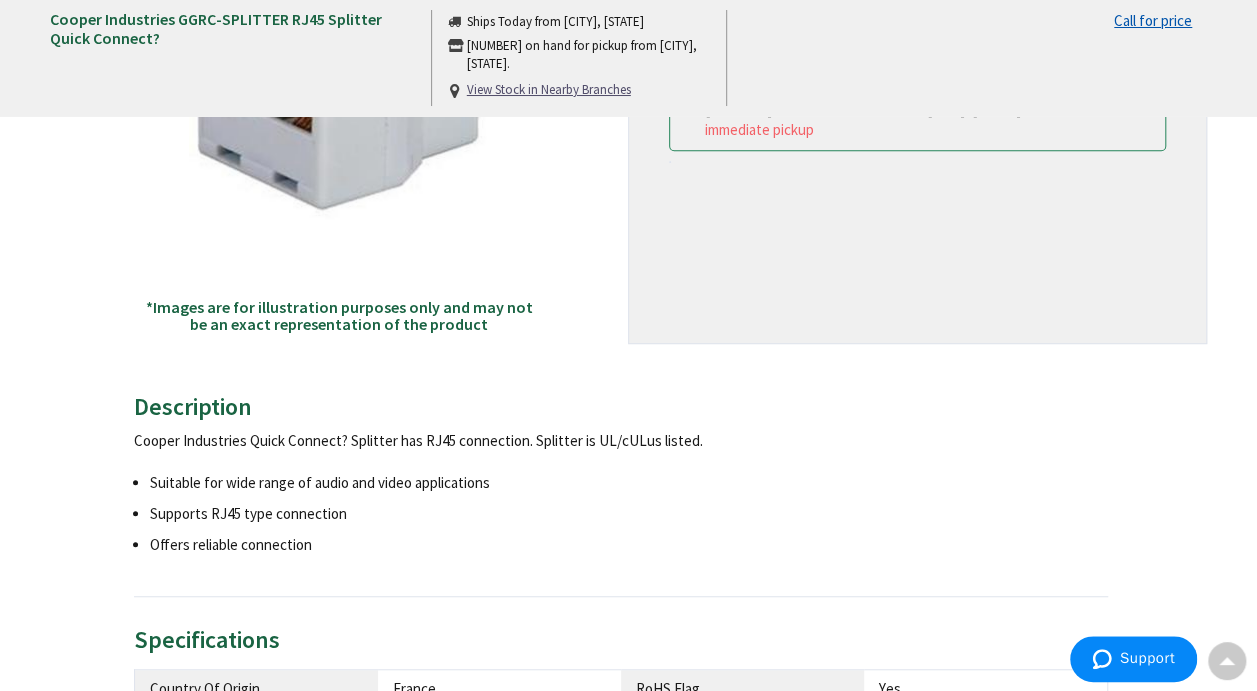scroll, scrollTop: 0, scrollLeft: 0, axis: both 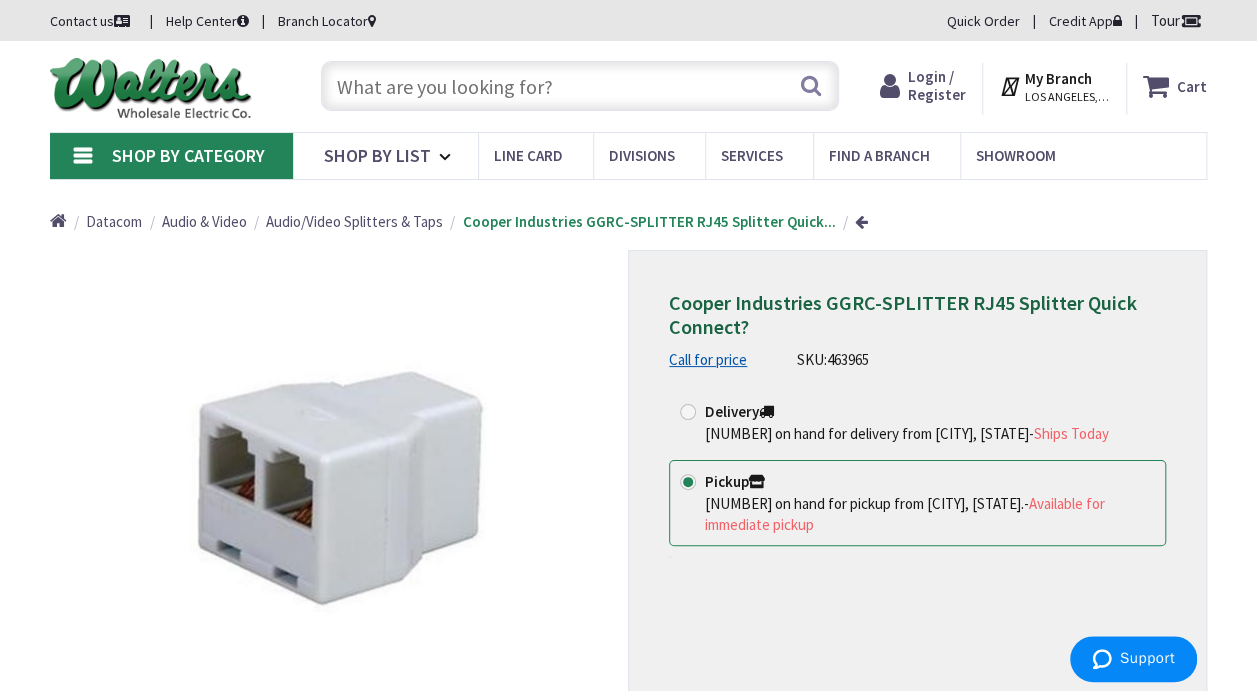 click on "LOS ANGELES, CA" at bounding box center (1067, 97) 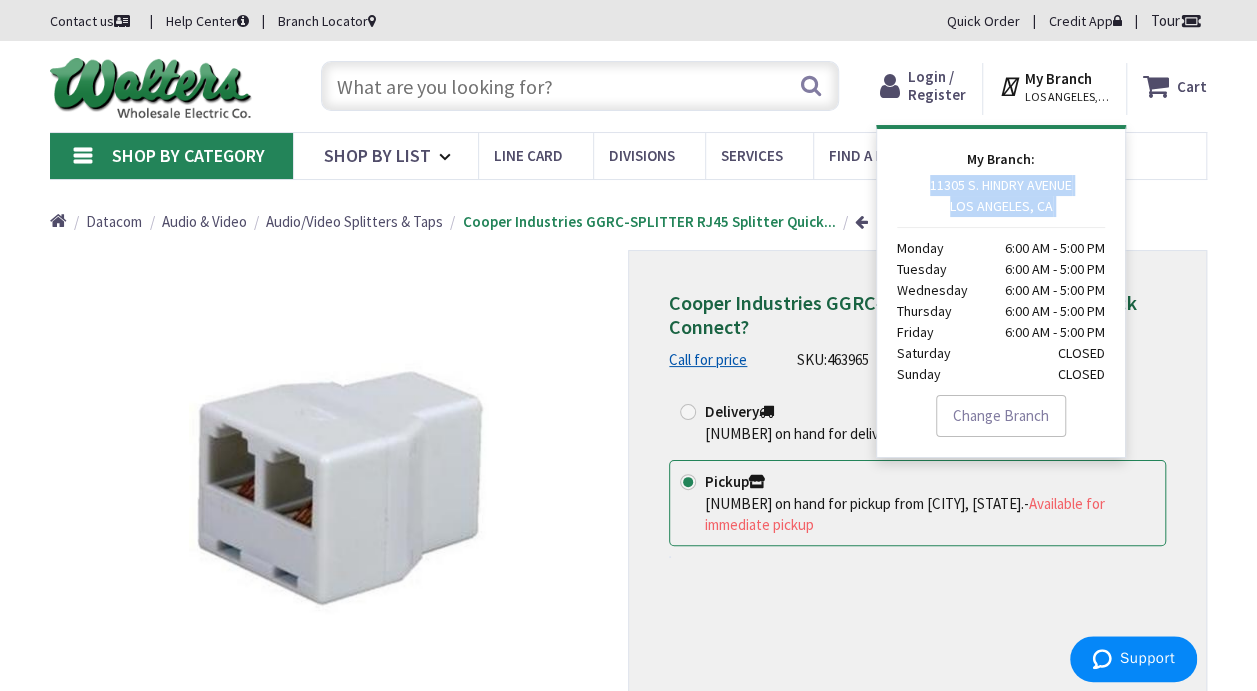 drag, startPoint x: 929, startPoint y: 189, endPoint x: 1084, endPoint y: 218, distance: 157.68958 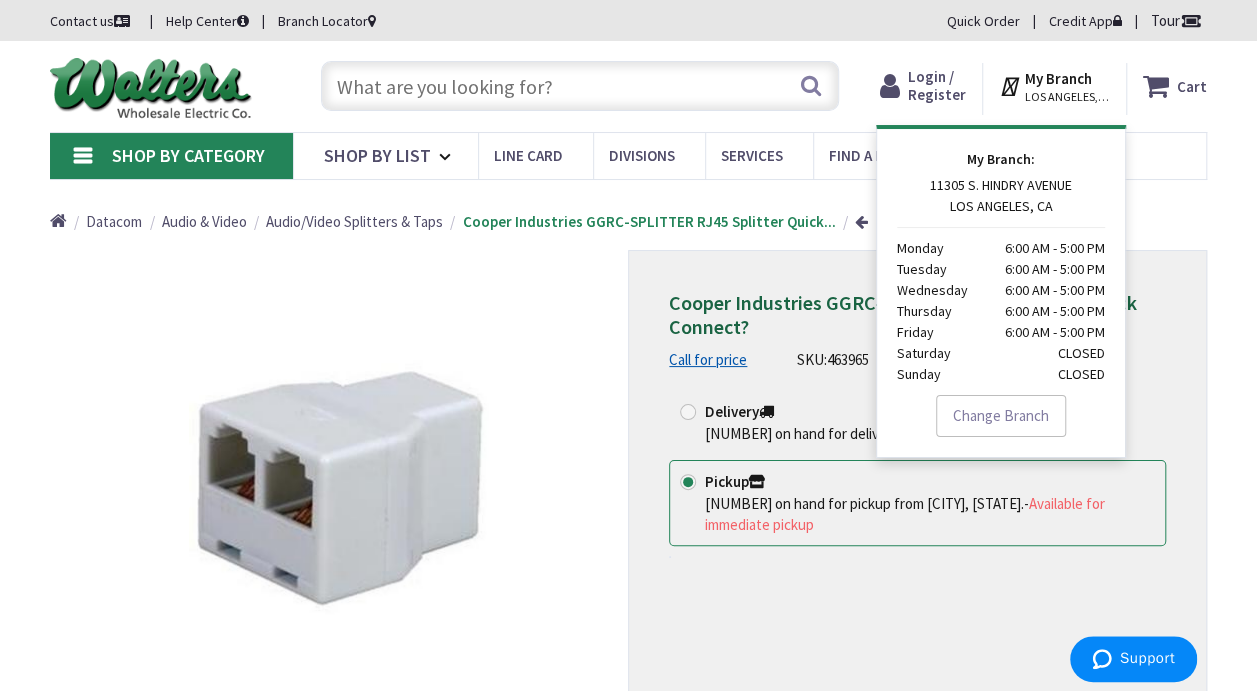 click on "*Images are for illustration purposes only and may not be an exact representation of the product" at bounding box center (339, 494) 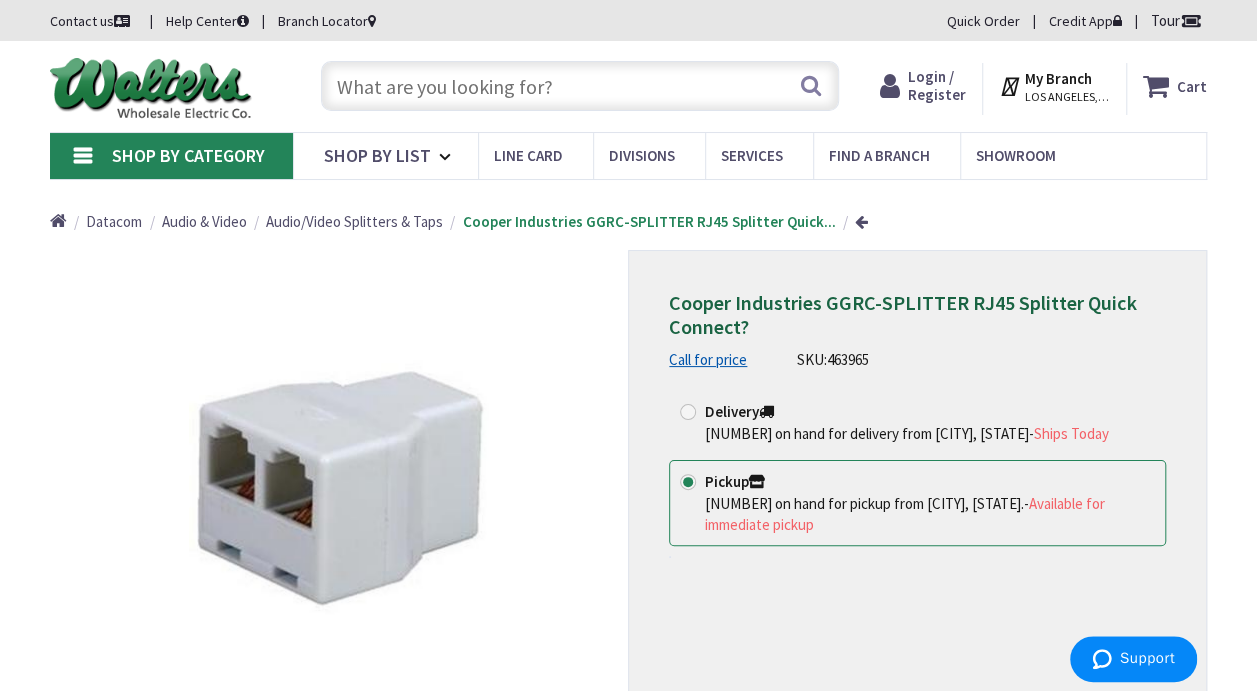 click on "LOS ANGELES, CA" at bounding box center (1067, 97) 